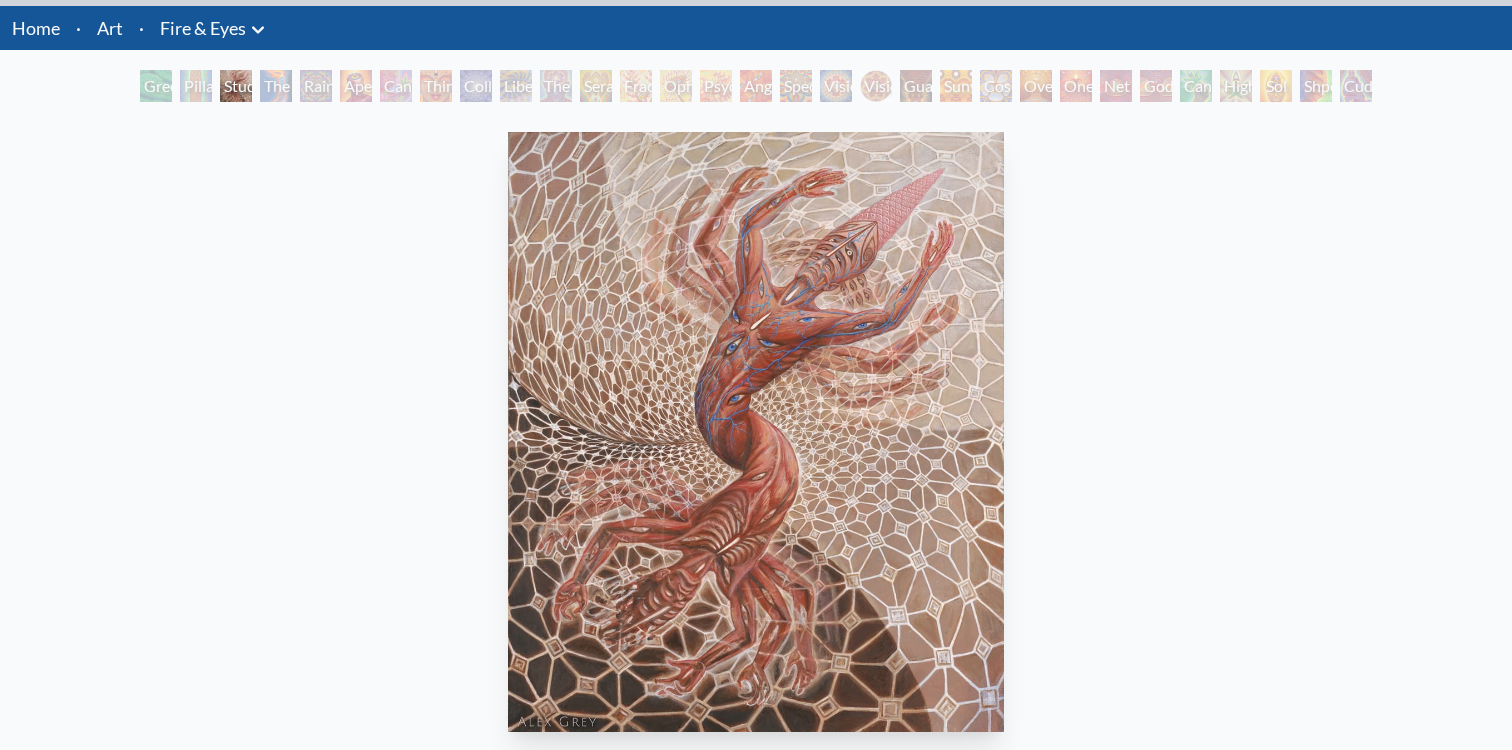 scroll, scrollTop: 58, scrollLeft: 0, axis: vertical 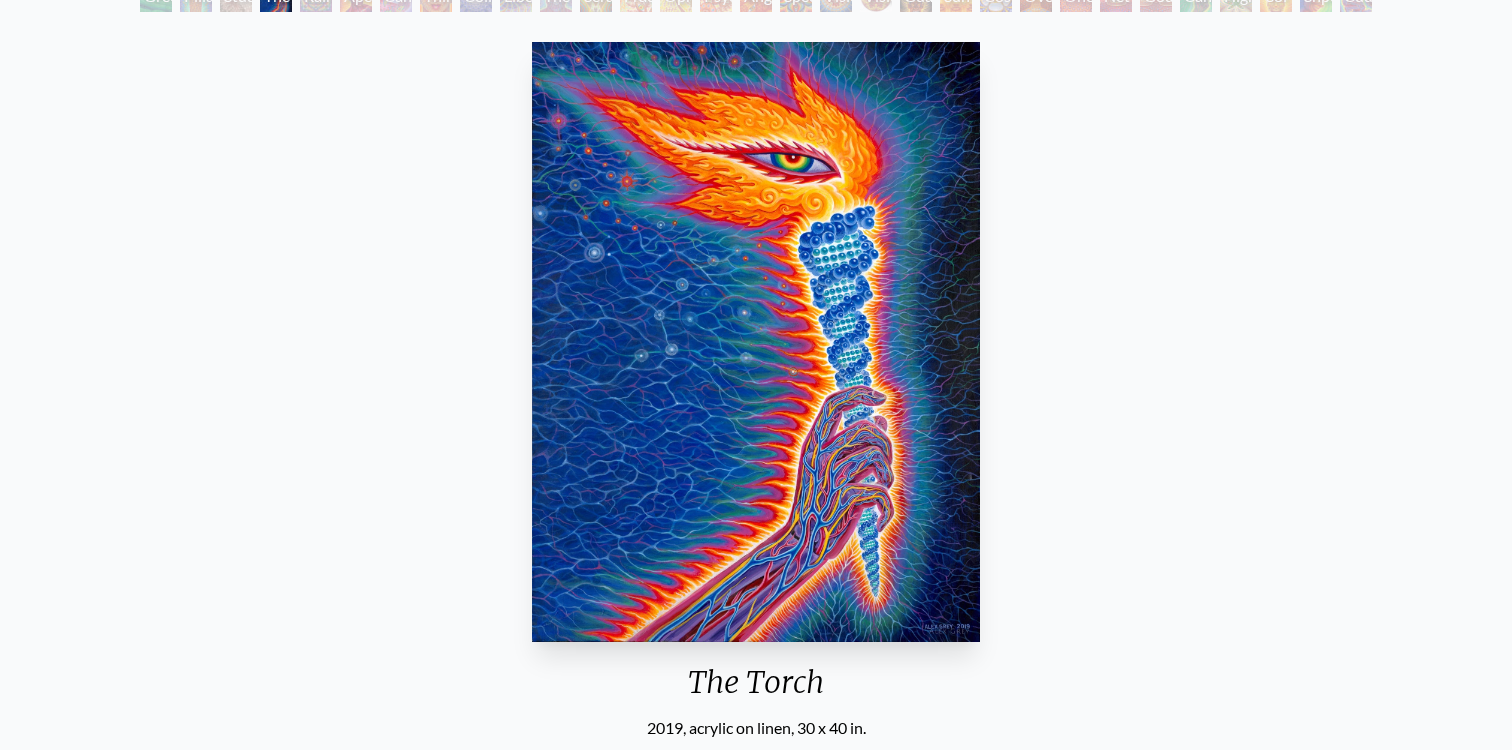 click at bounding box center (756, 342) 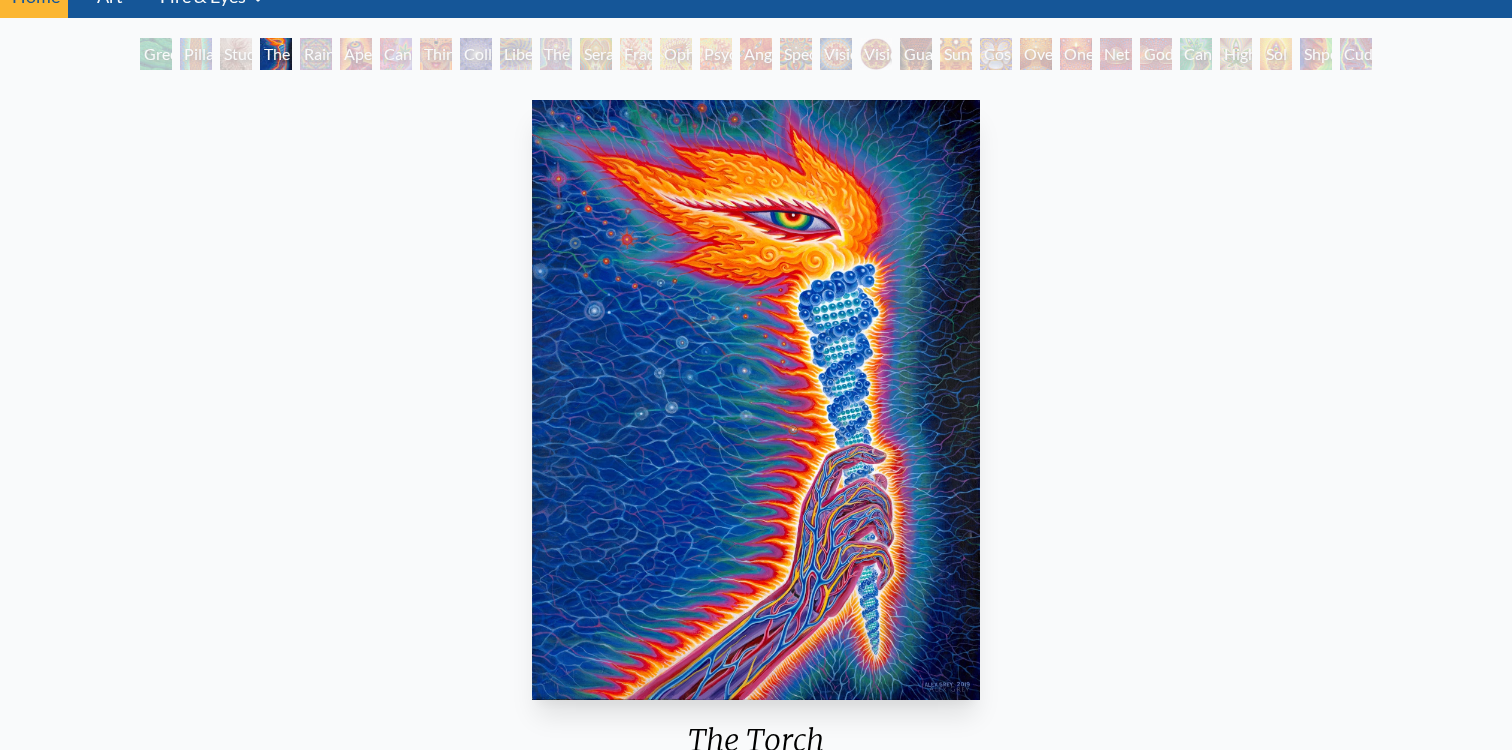 scroll, scrollTop: 86, scrollLeft: 0, axis: vertical 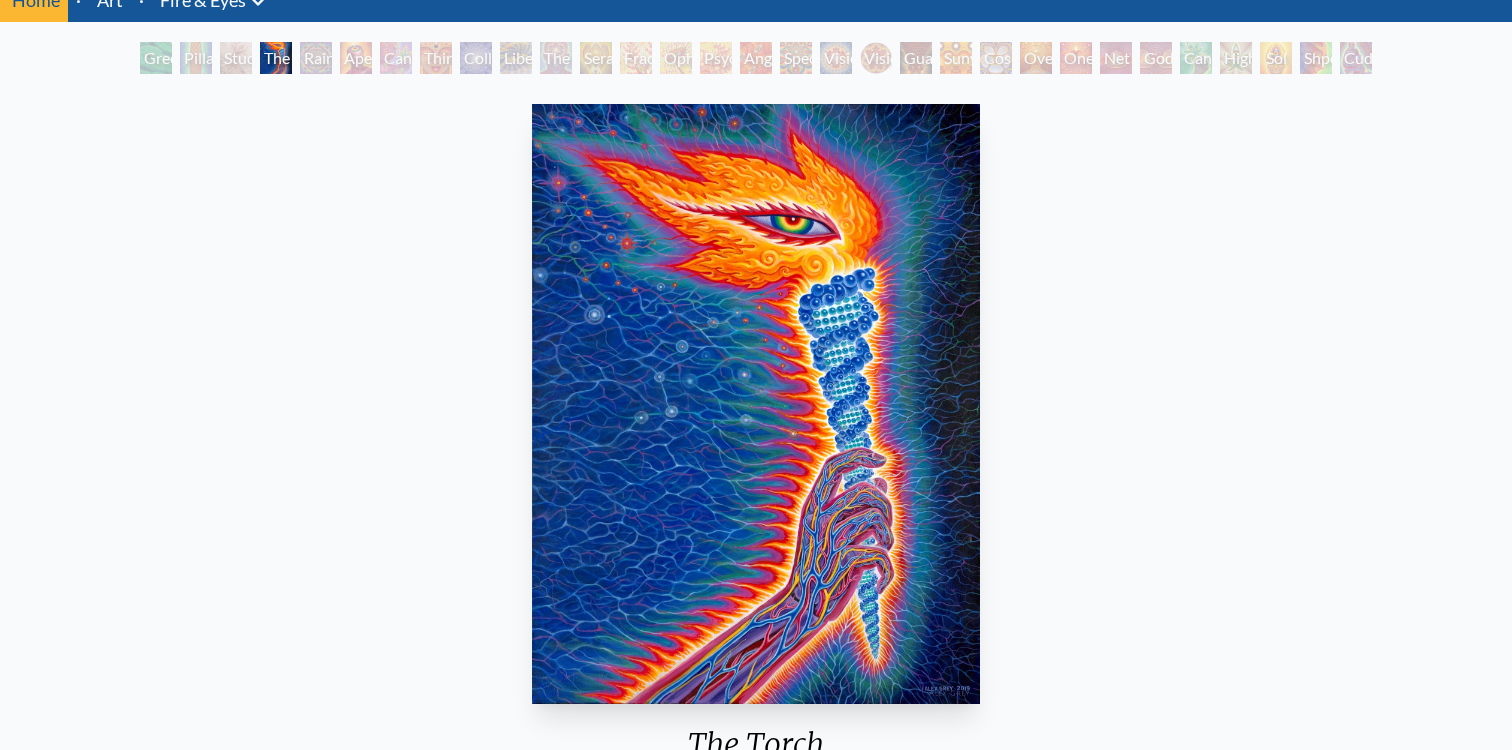 click on "Rainbow Eye Ripple" at bounding box center (316, 58) 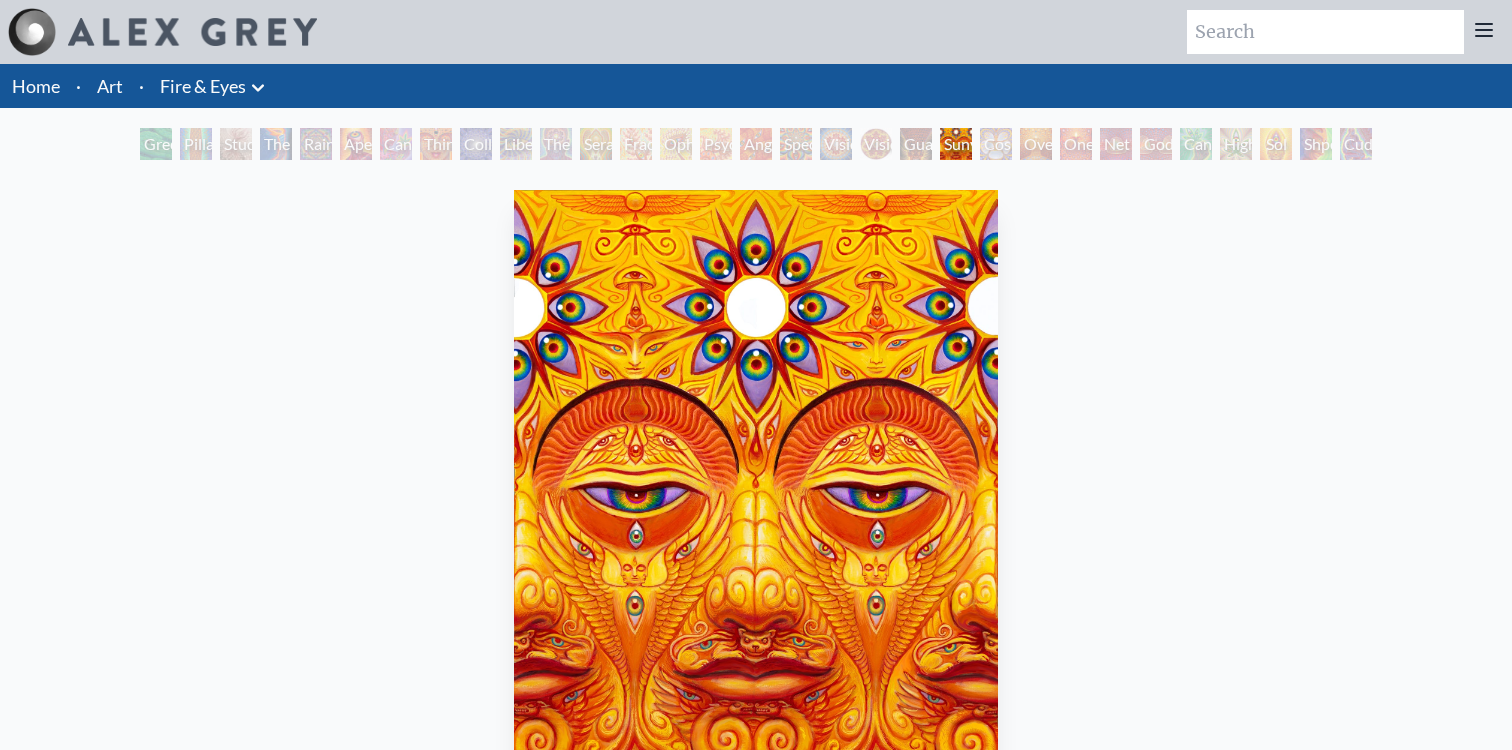 scroll, scrollTop: 0, scrollLeft: 0, axis: both 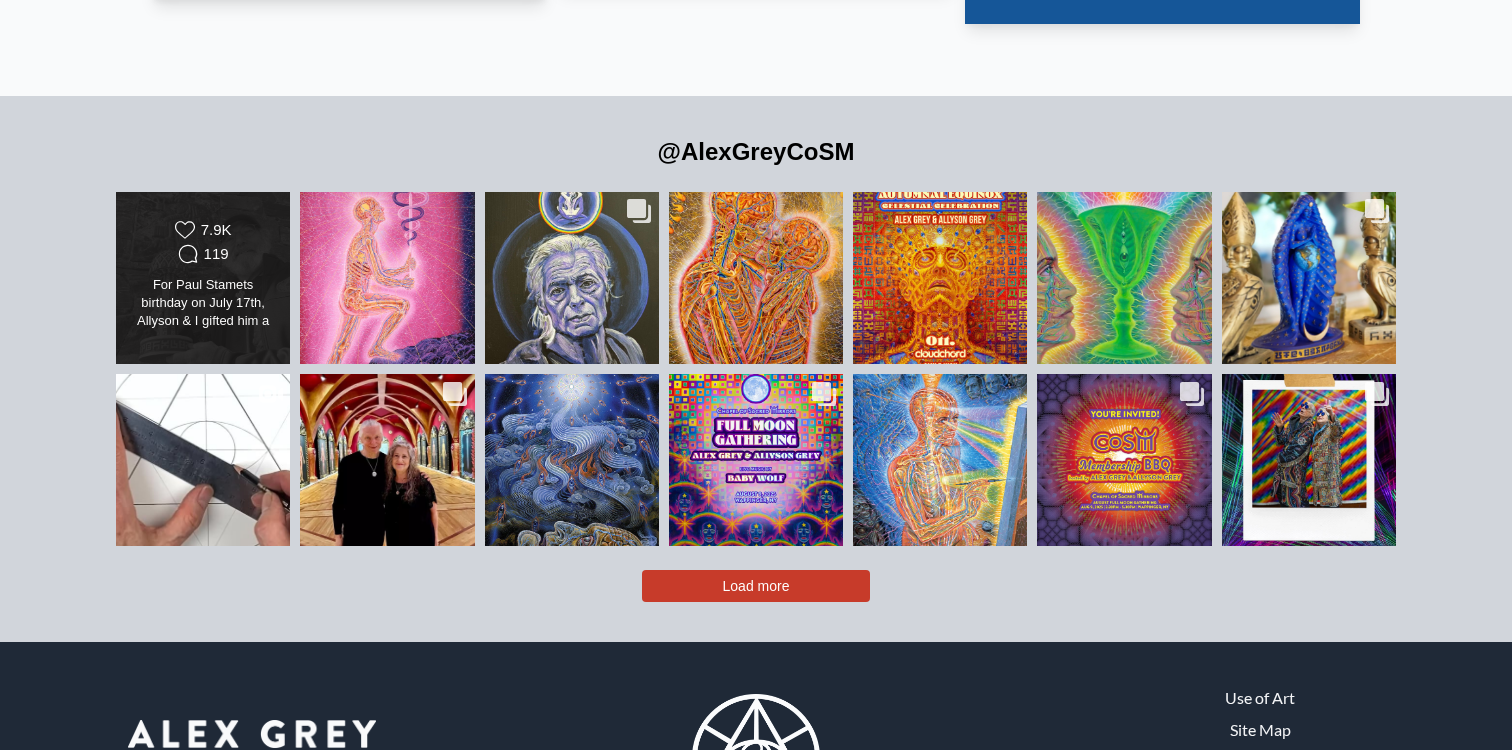 click on "For Paul Stamets birthday on July 17th, Allyson & I gifted him a special Psilocybin Mushroom!" at bounding box center (203, 304) 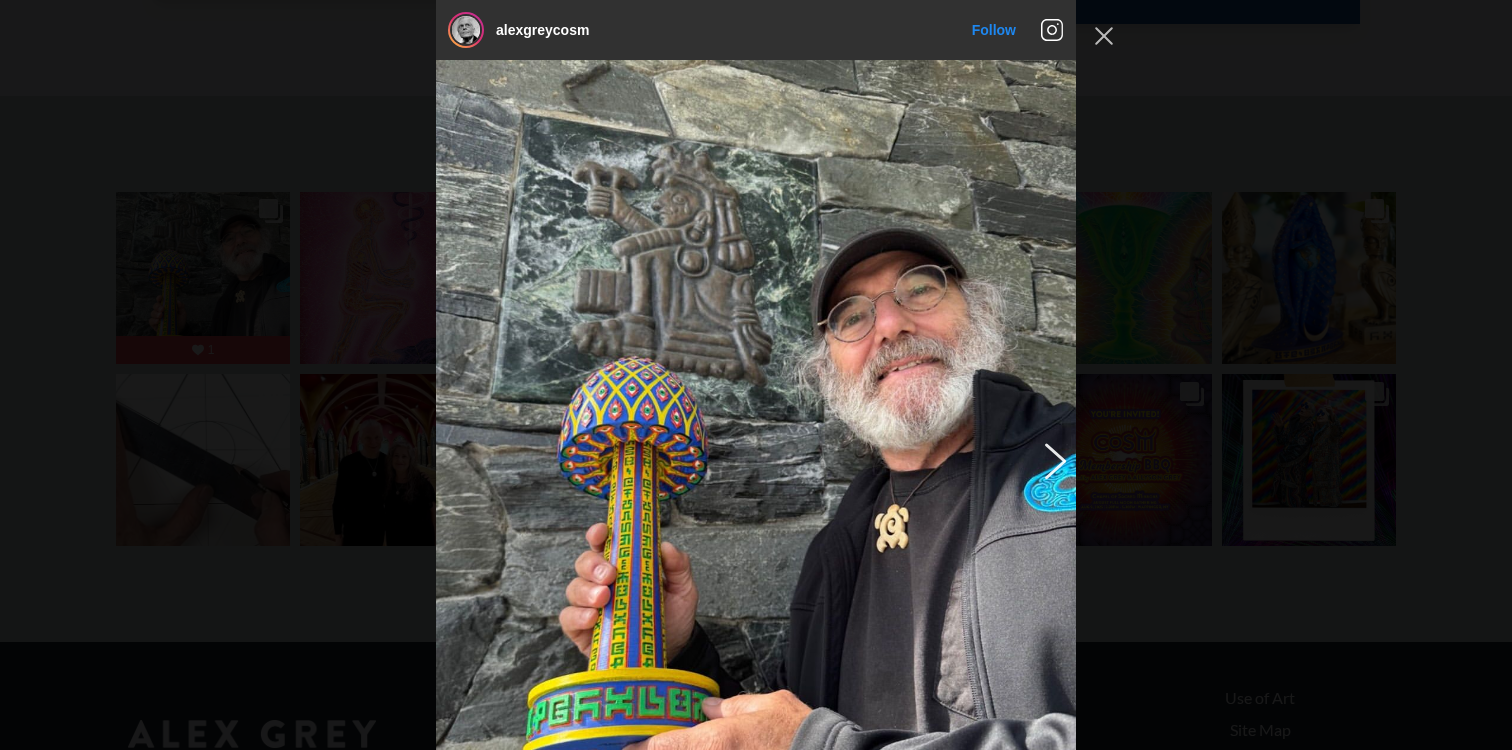 click at bounding box center [1052, 460] 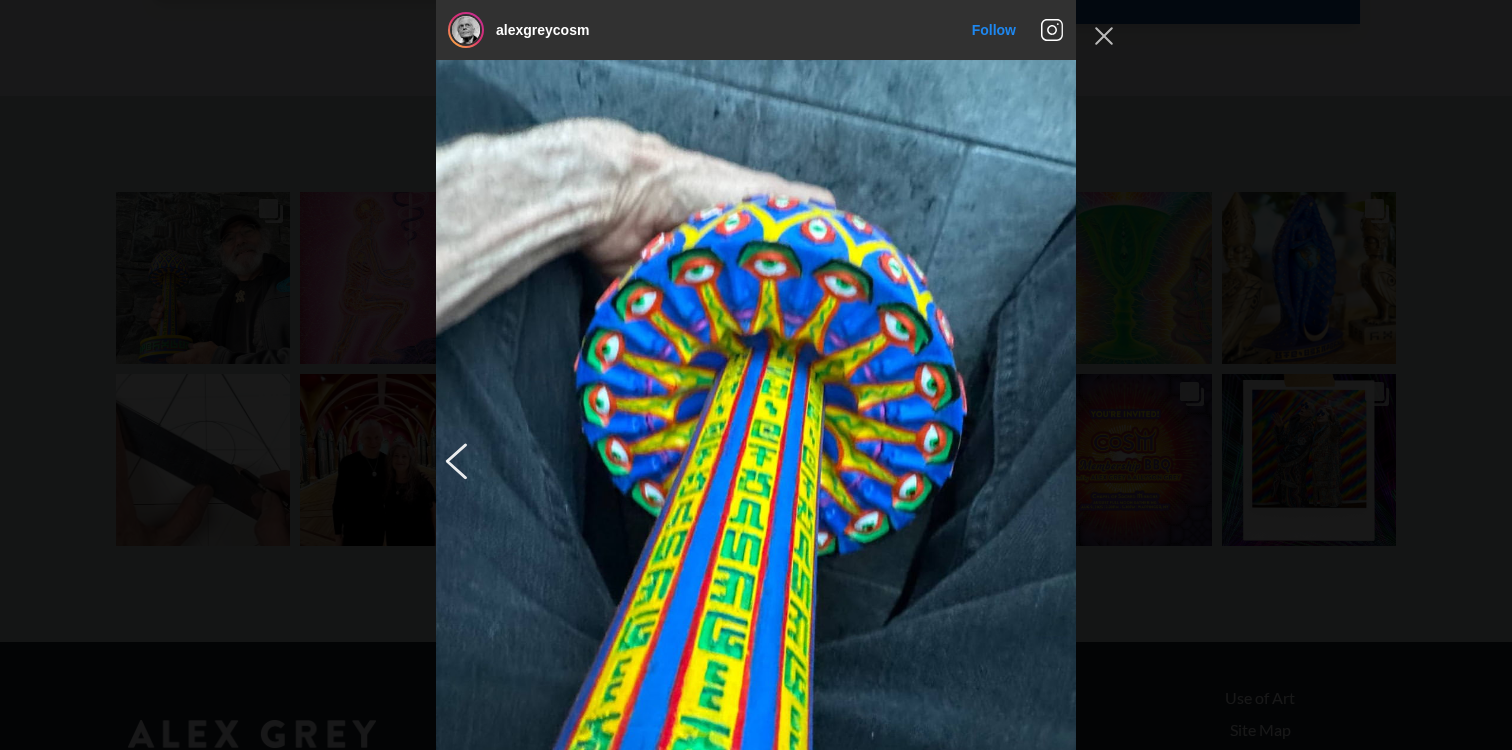 click at bounding box center (460, 460) 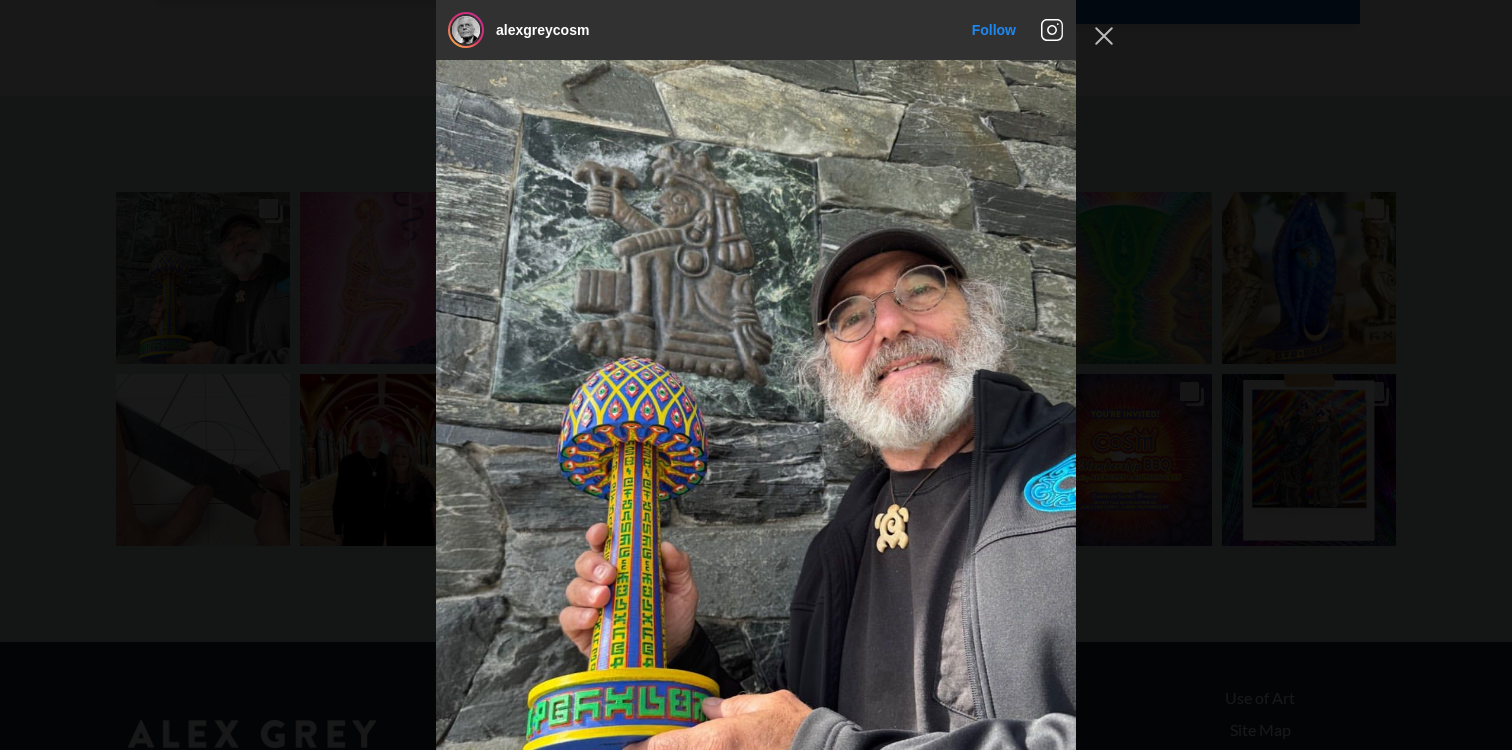 click on "alexgreycosm
Follow" at bounding box center (756, 375) 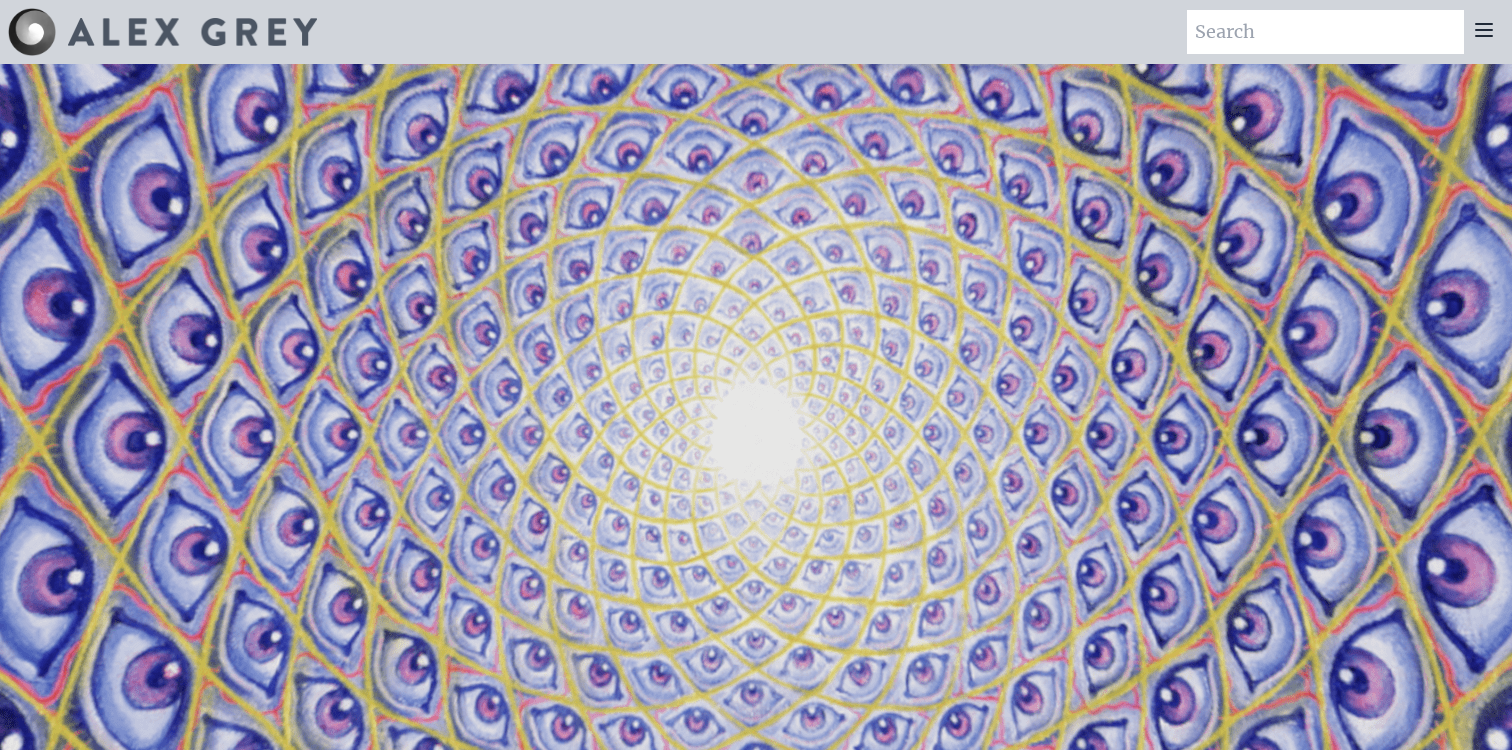 scroll, scrollTop: 0, scrollLeft: 0, axis: both 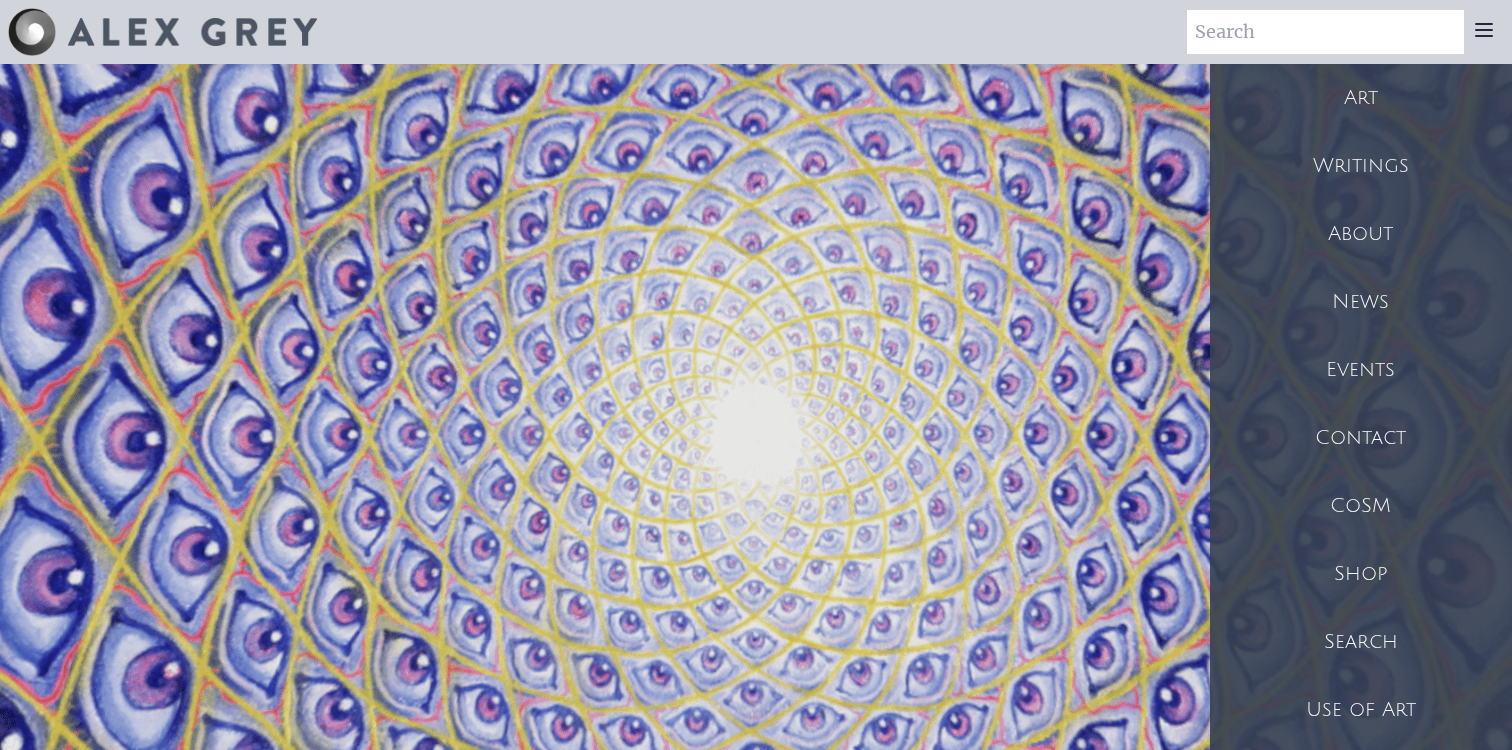 click on "Shop" at bounding box center (1361, 574) 